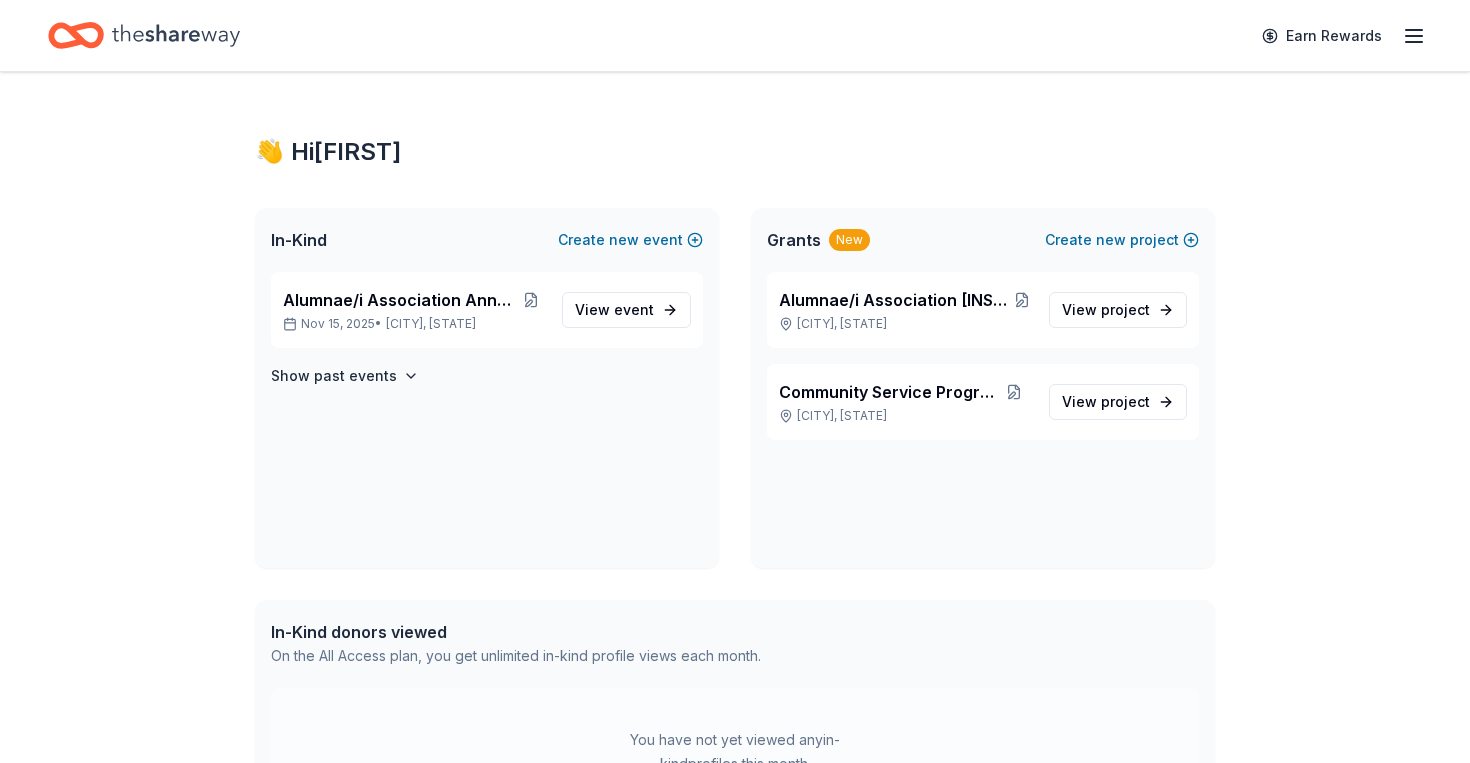 scroll, scrollTop: 0, scrollLeft: 0, axis: both 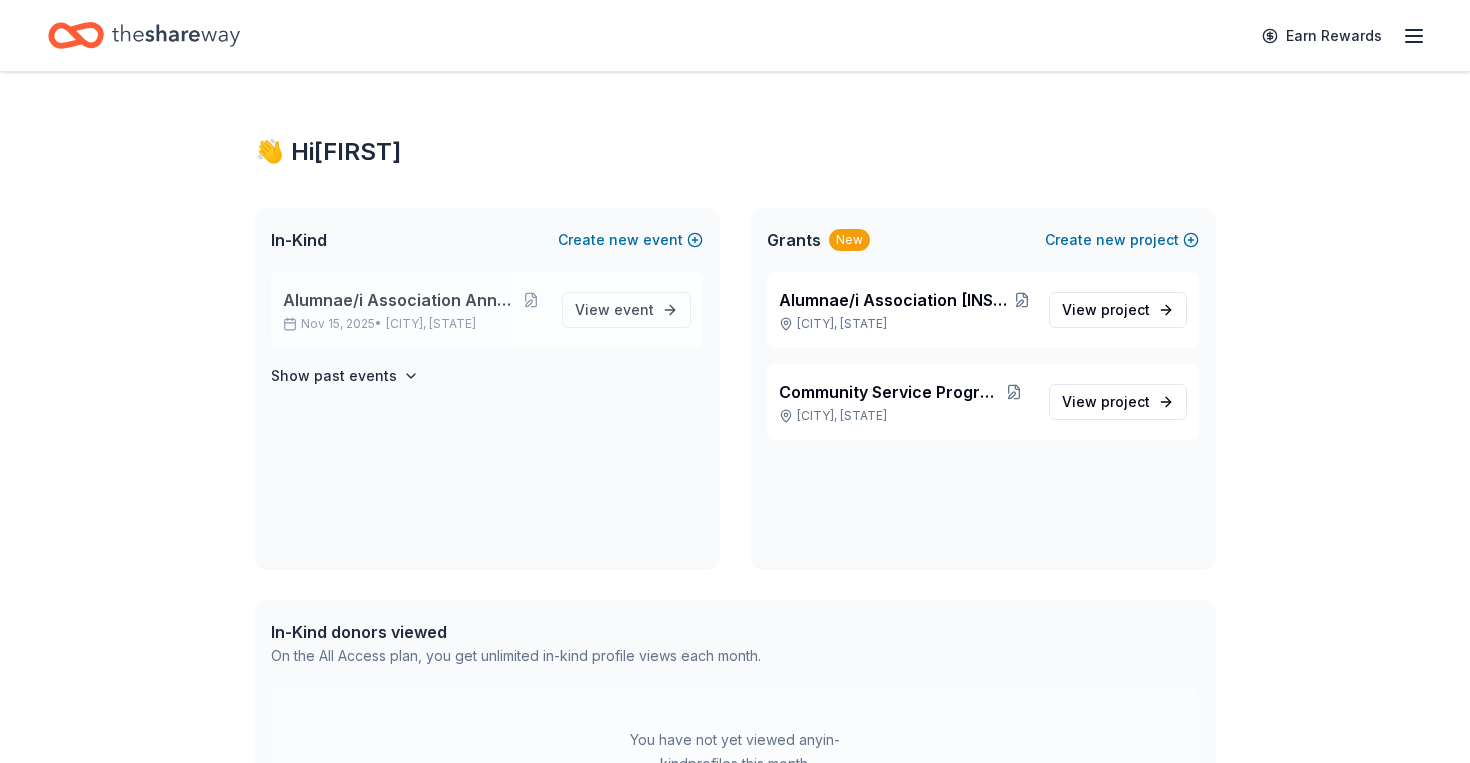 click on "Alumnae/i Association Annual Luncheon" at bounding box center [400, 300] 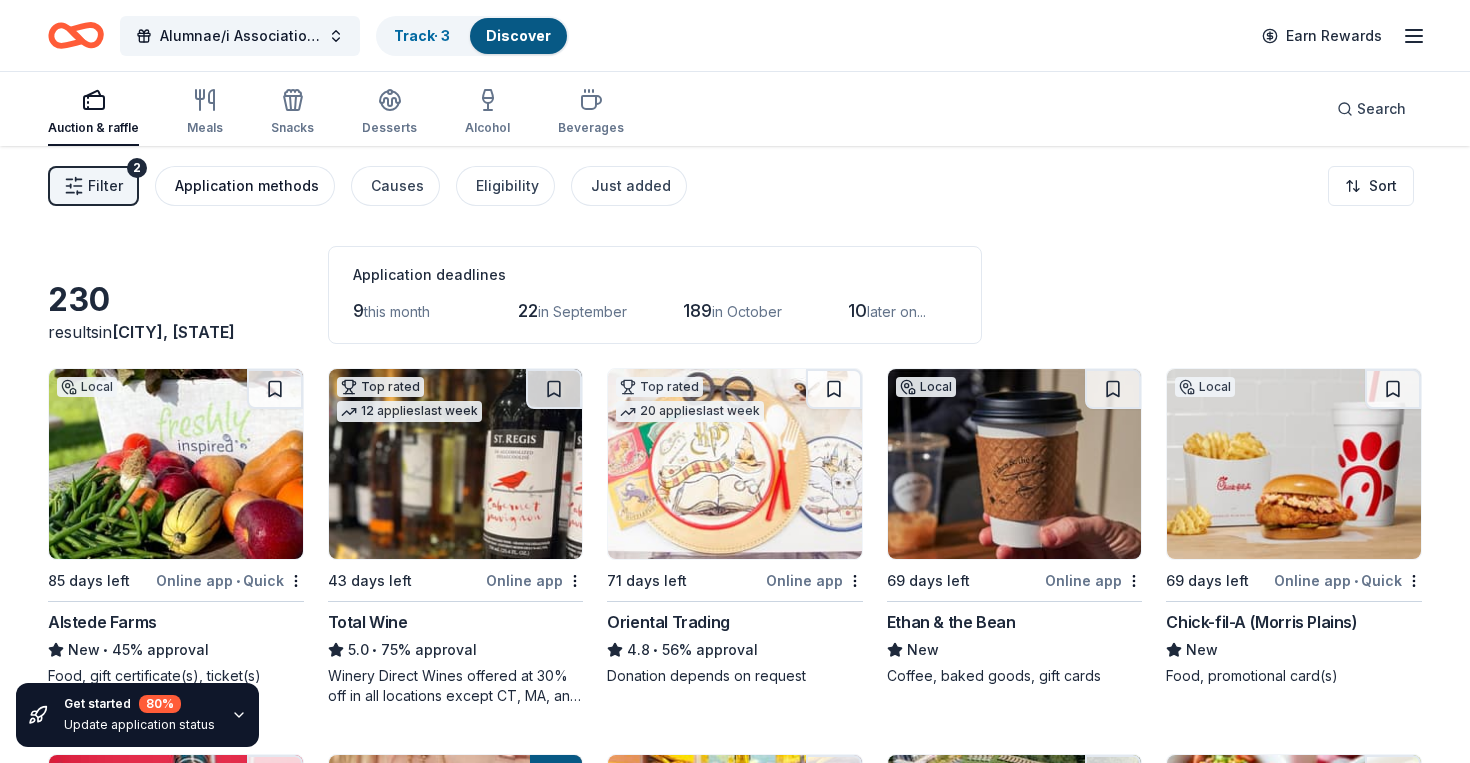 click on "Application methods" at bounding box center [247, 186] 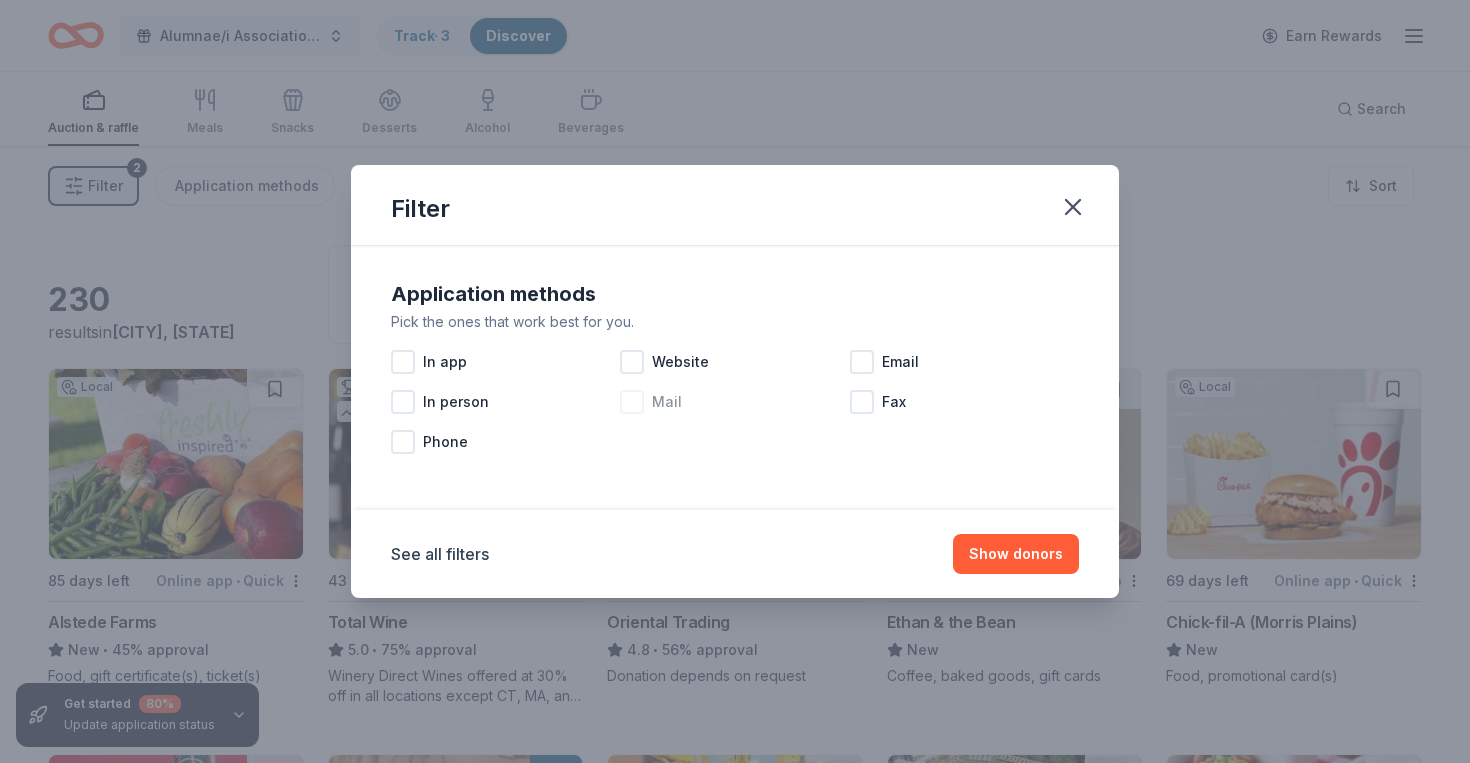 click at bounding box center (632, 402) 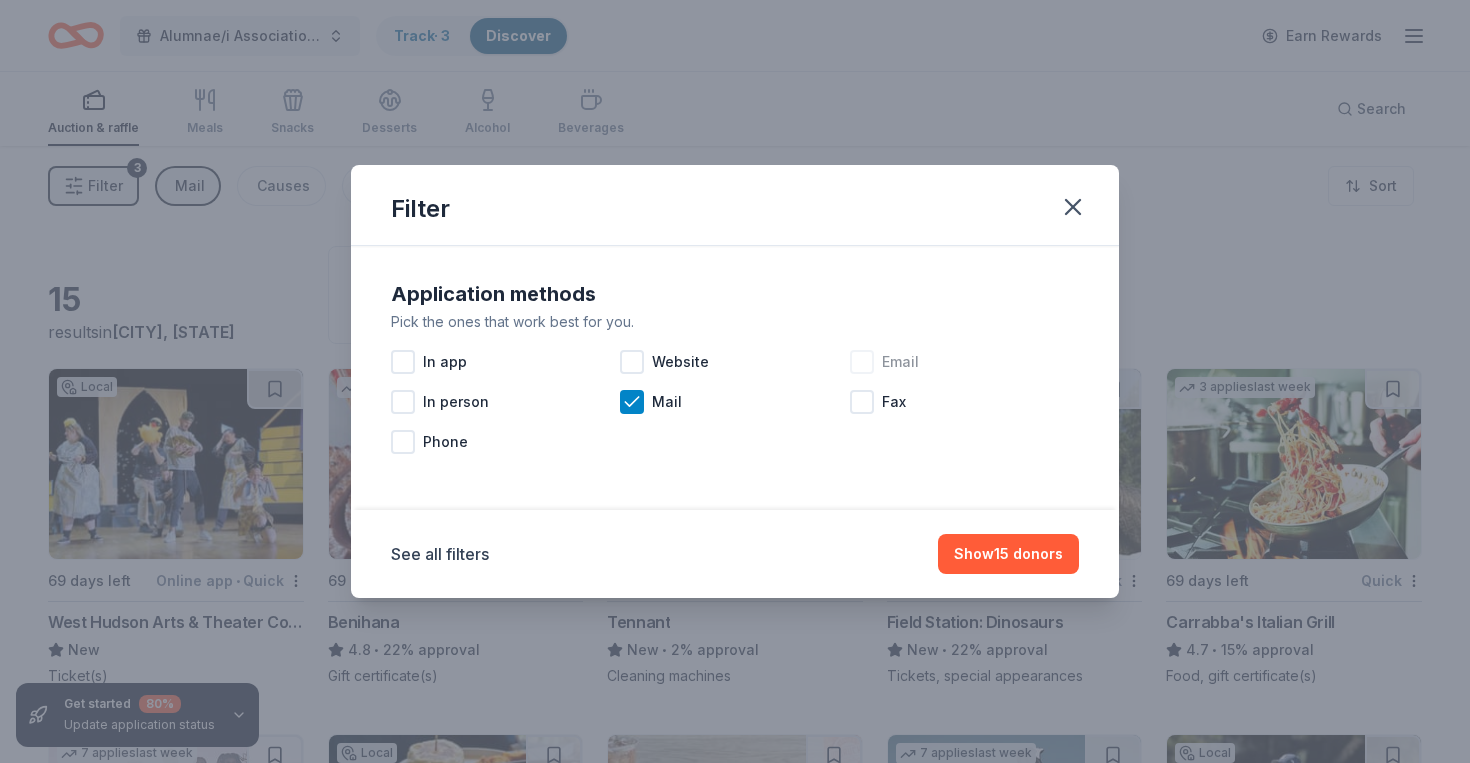 click at bounding box center (862, 362) 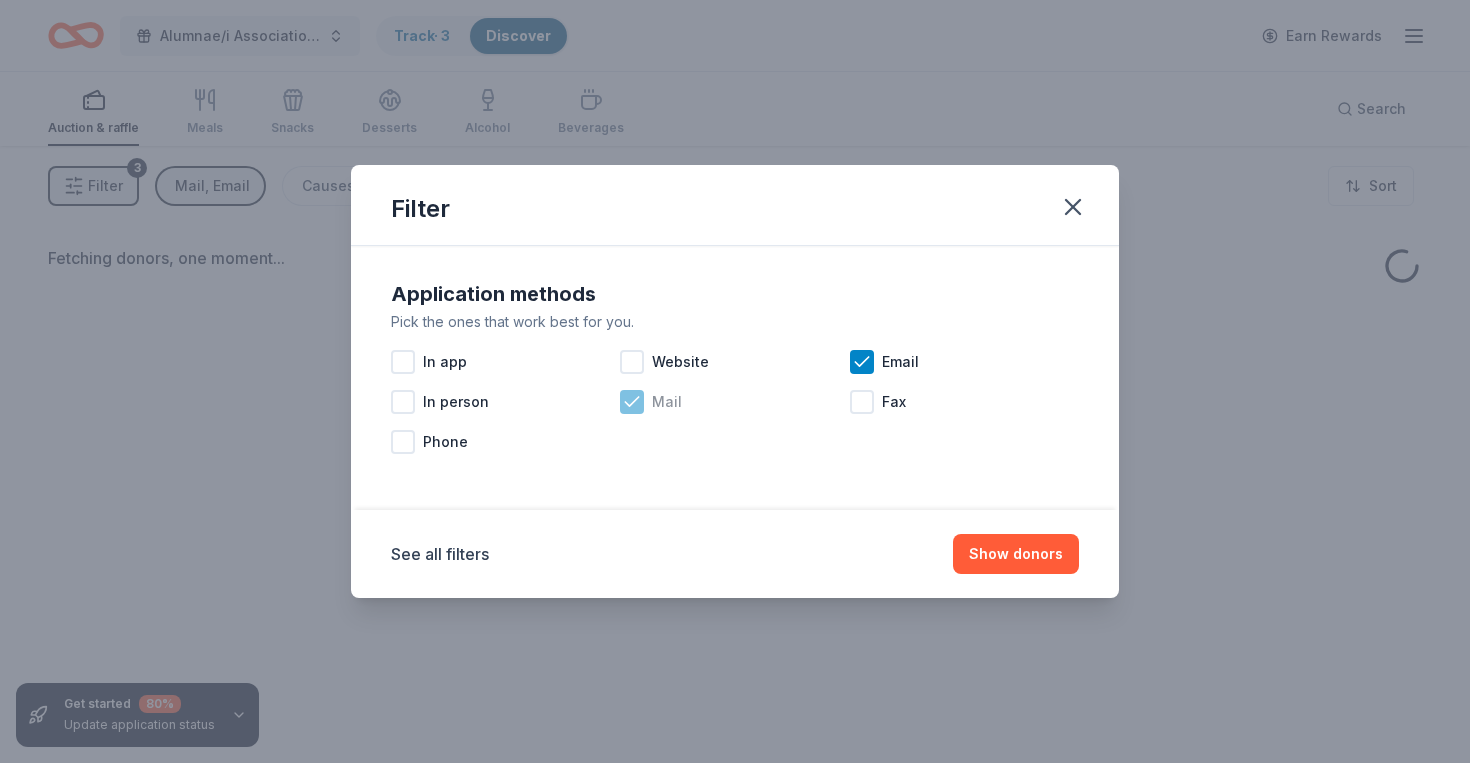 click 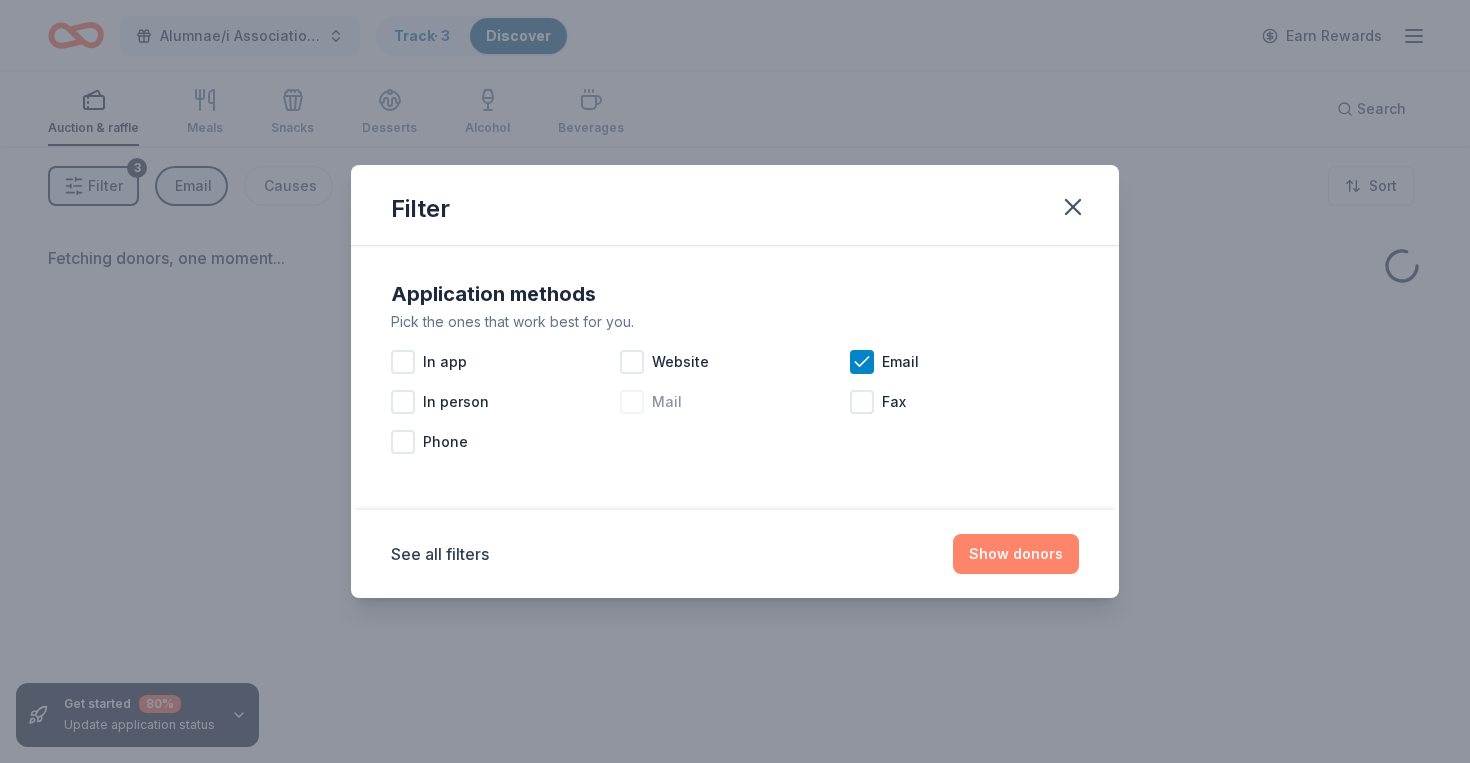 click on "Show    donors" at bounding box center (1016, 554) 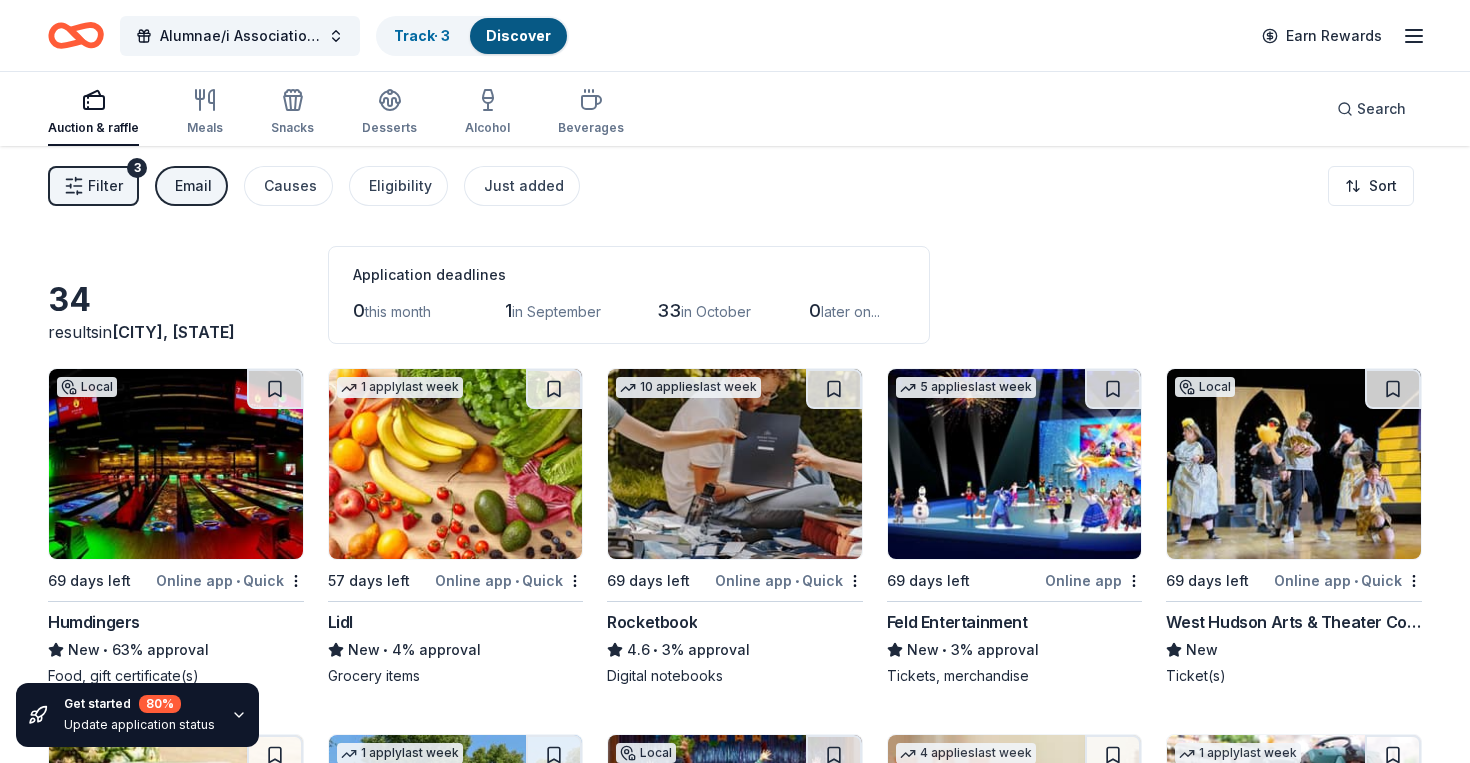 type 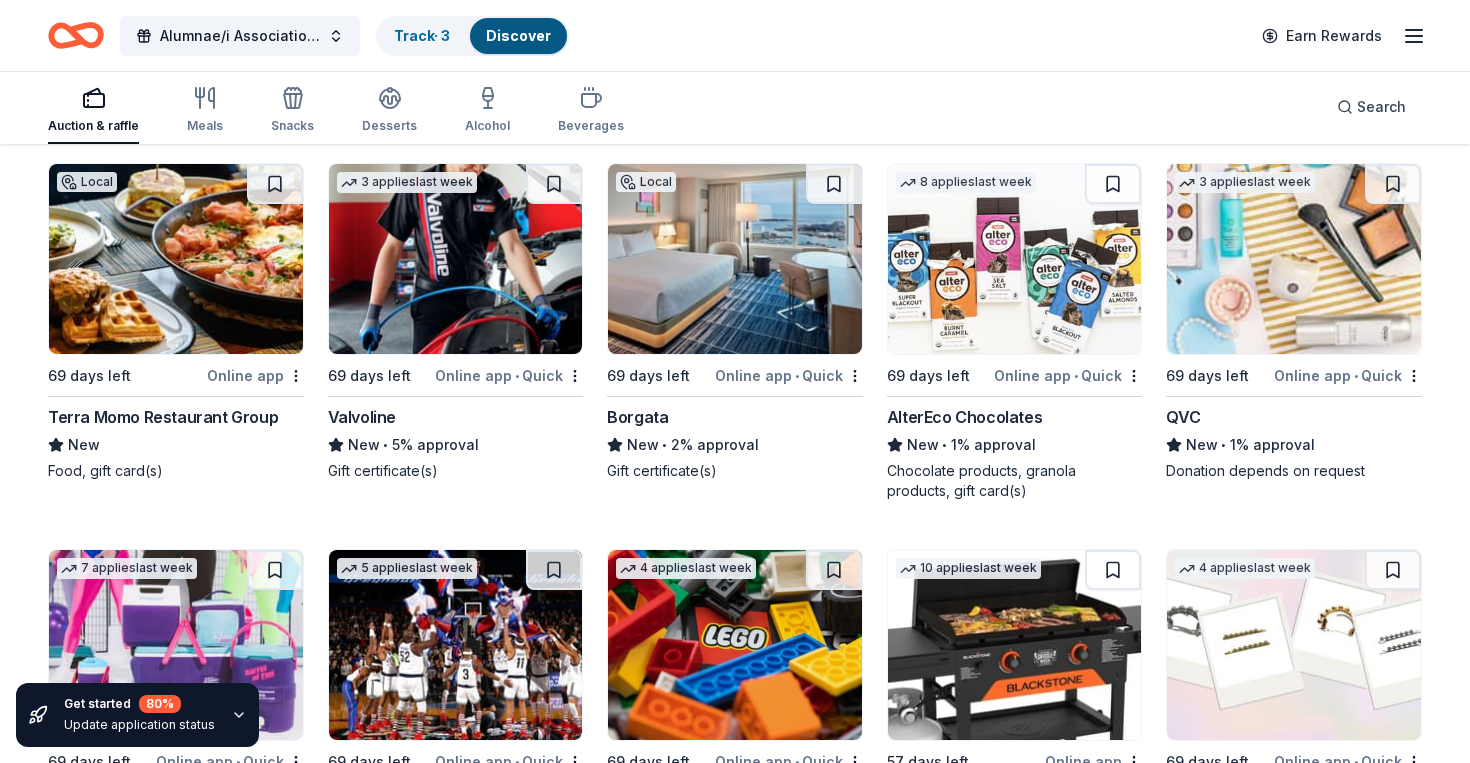 scroll, scrollTop: 960, scrollLeft: 0, axis: vertical 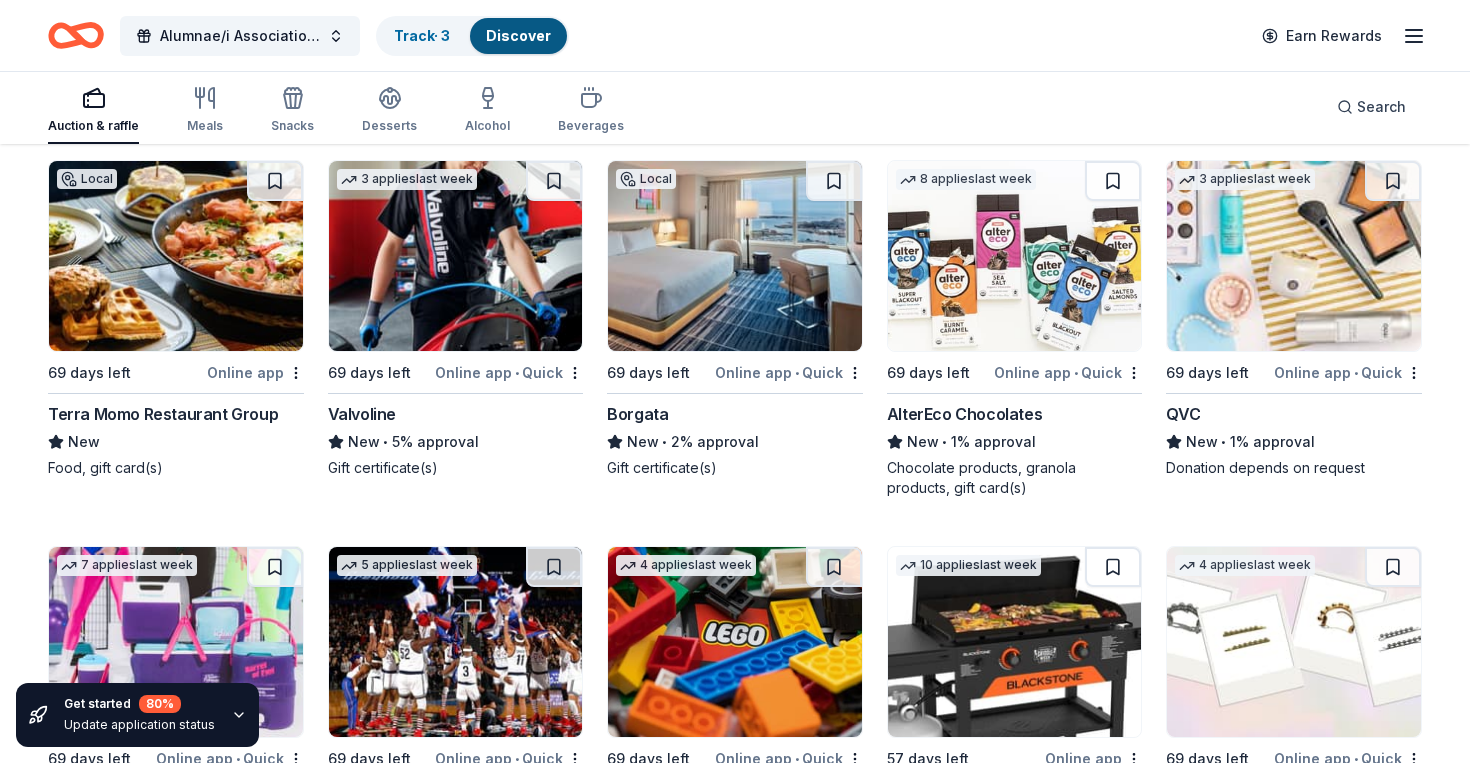 click at bounding box center [1294, 256] 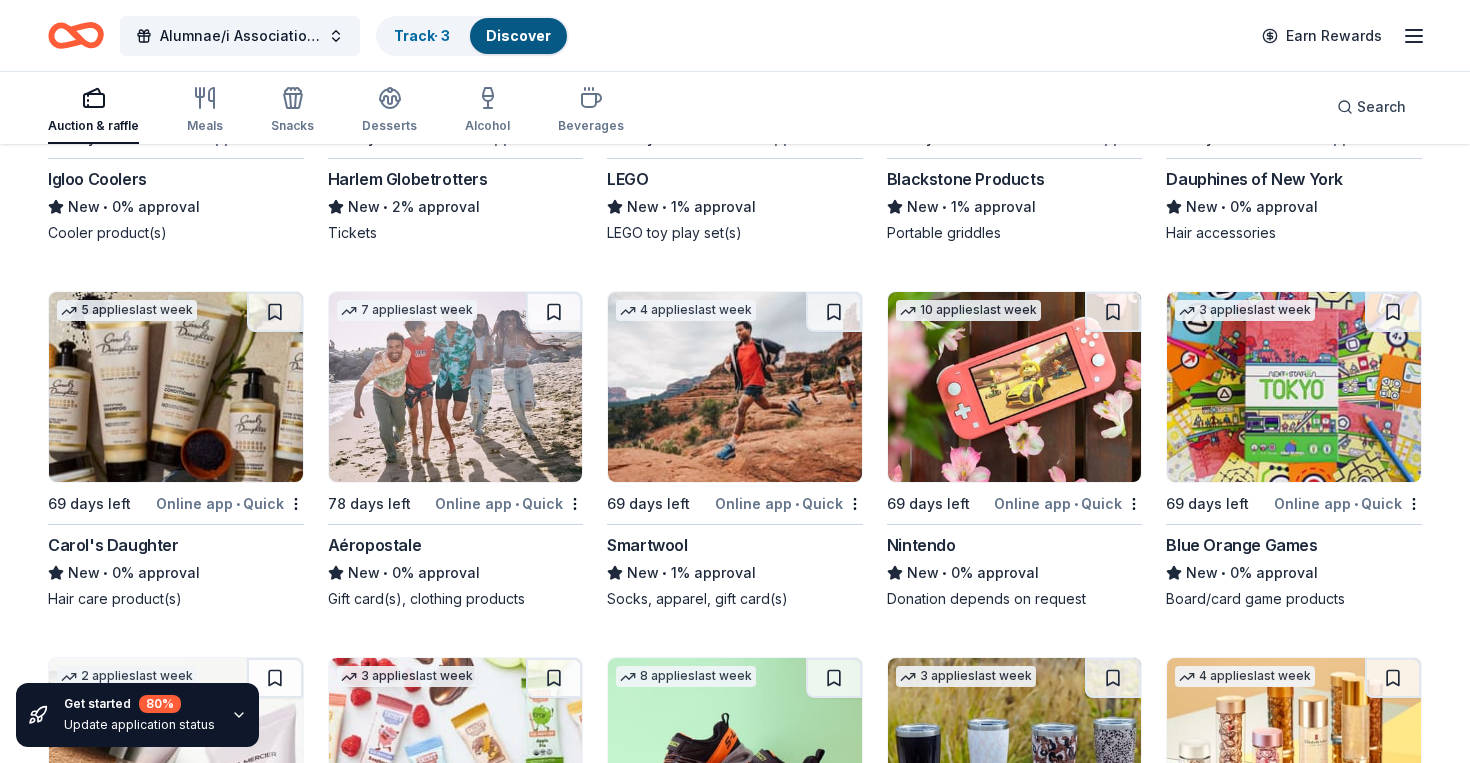 scroll, scrollTop: 1621, scrollLeft: 0, axis: vertical 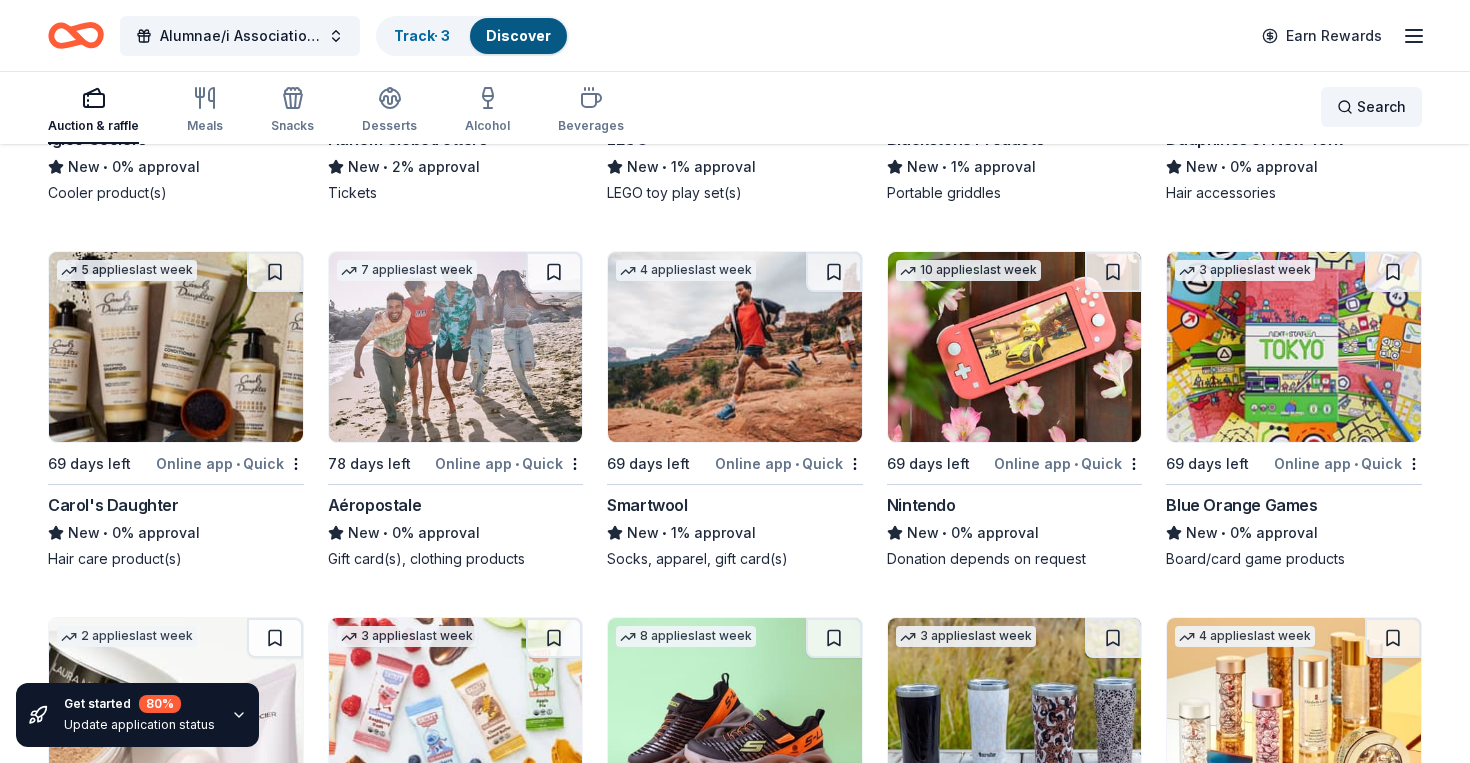 click on "Search" at bounding box center (1371, 107) 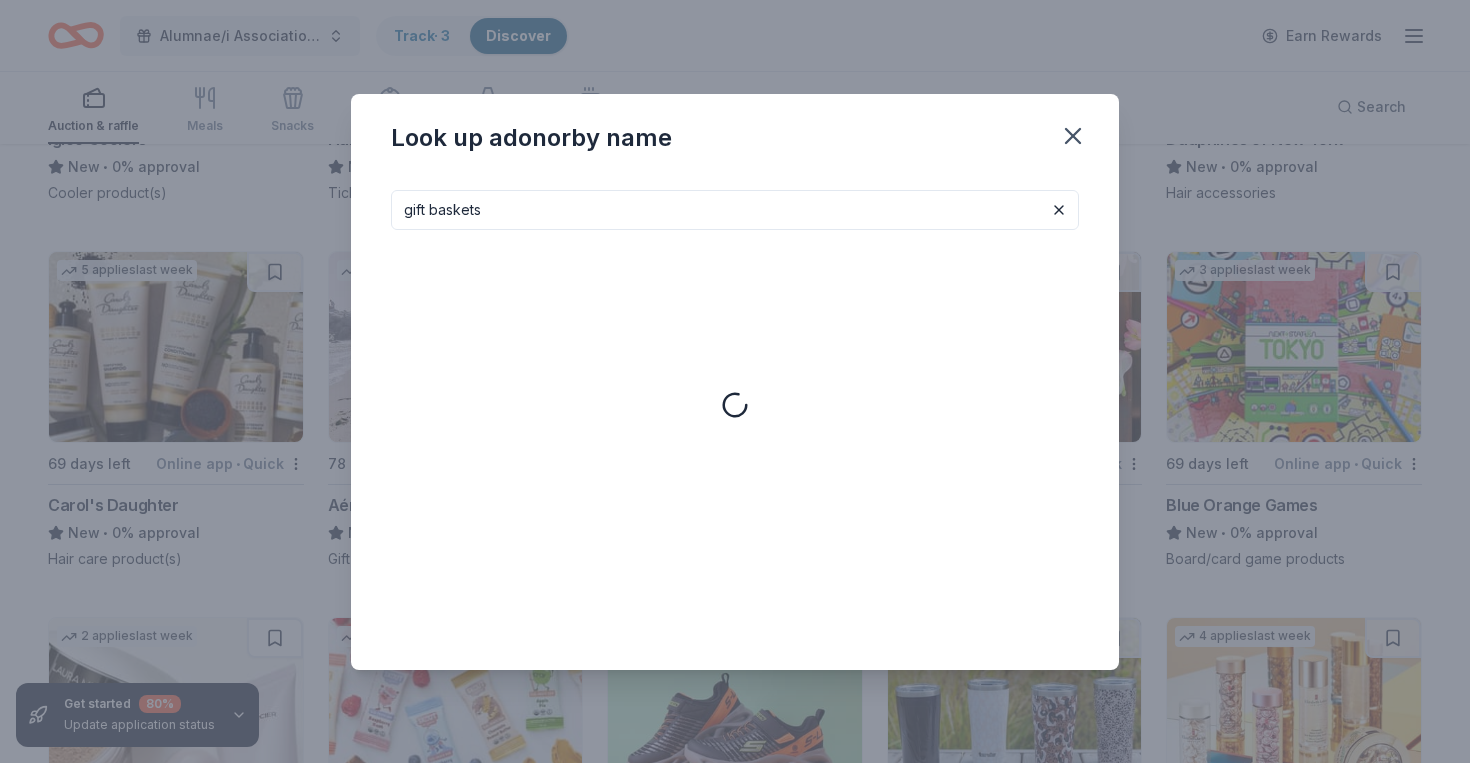 type on "gift baskets" 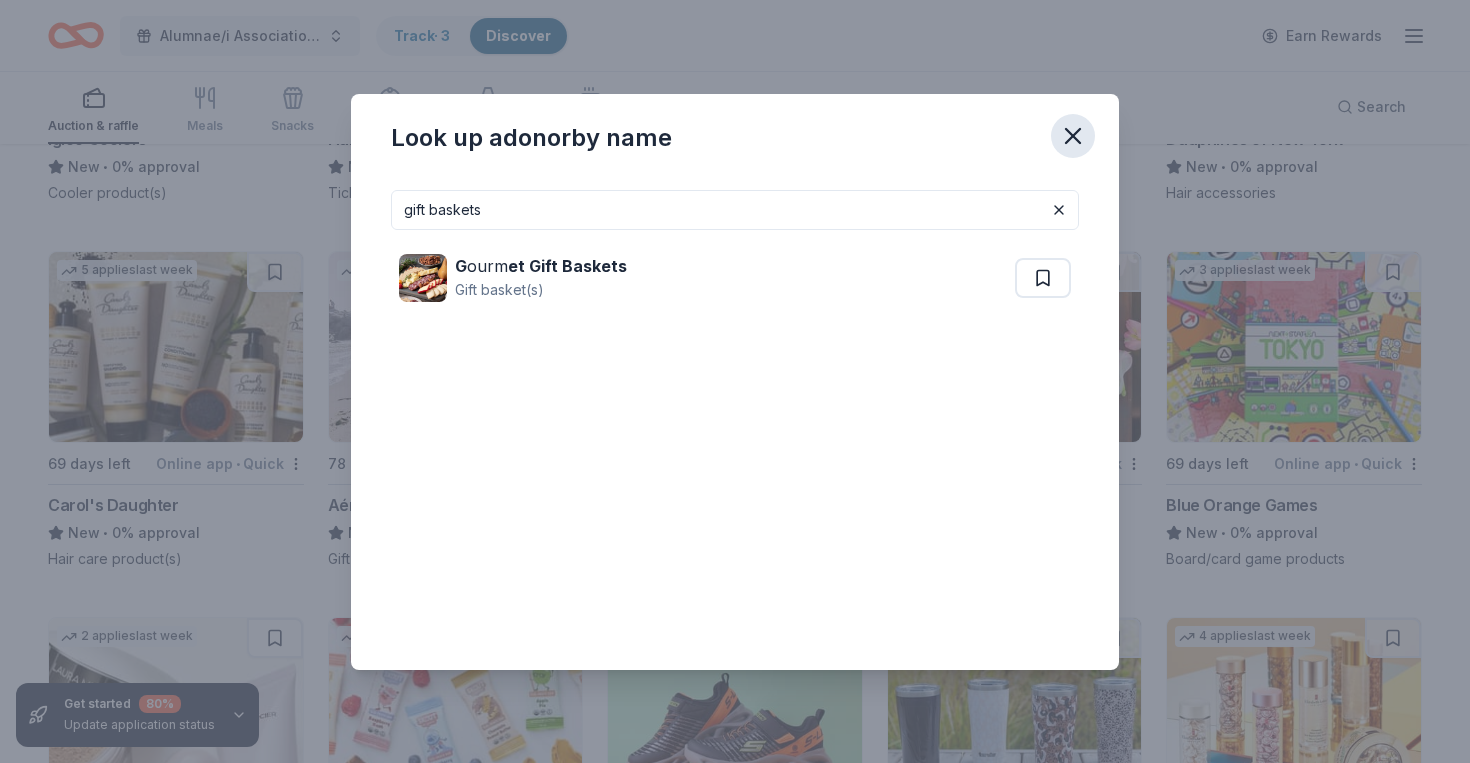 click 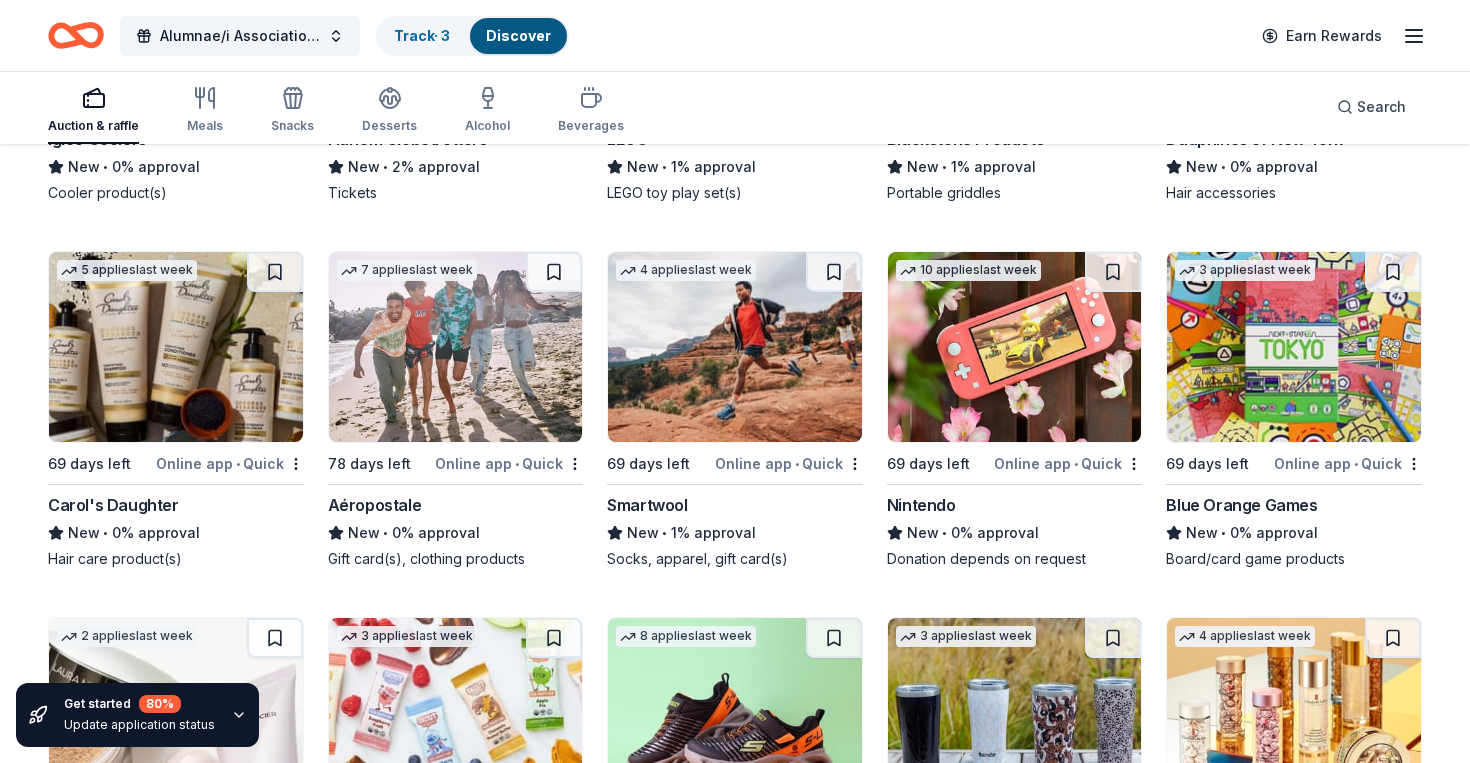 type 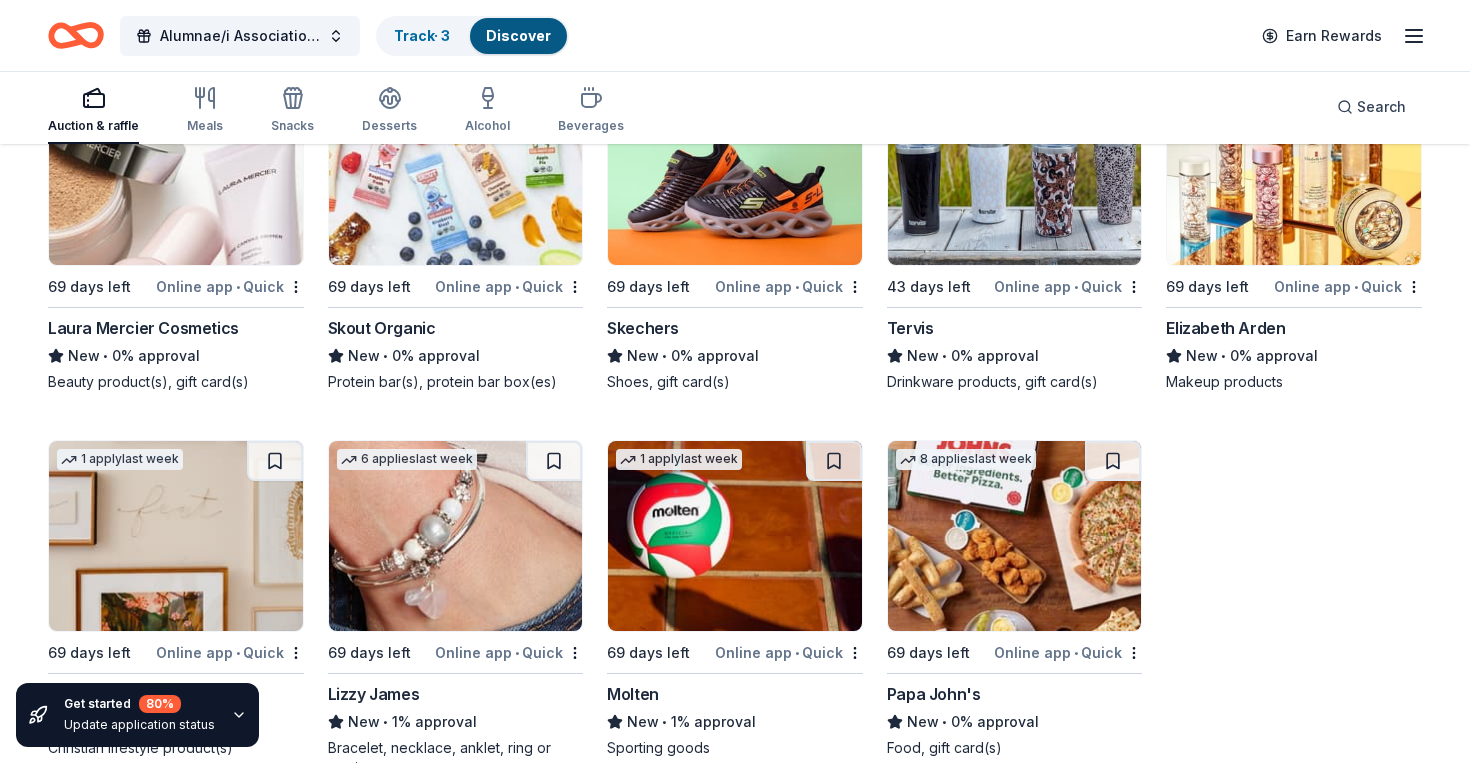 scroll, scrollTop: 2219, scrollLeft: 0, axis: vertical 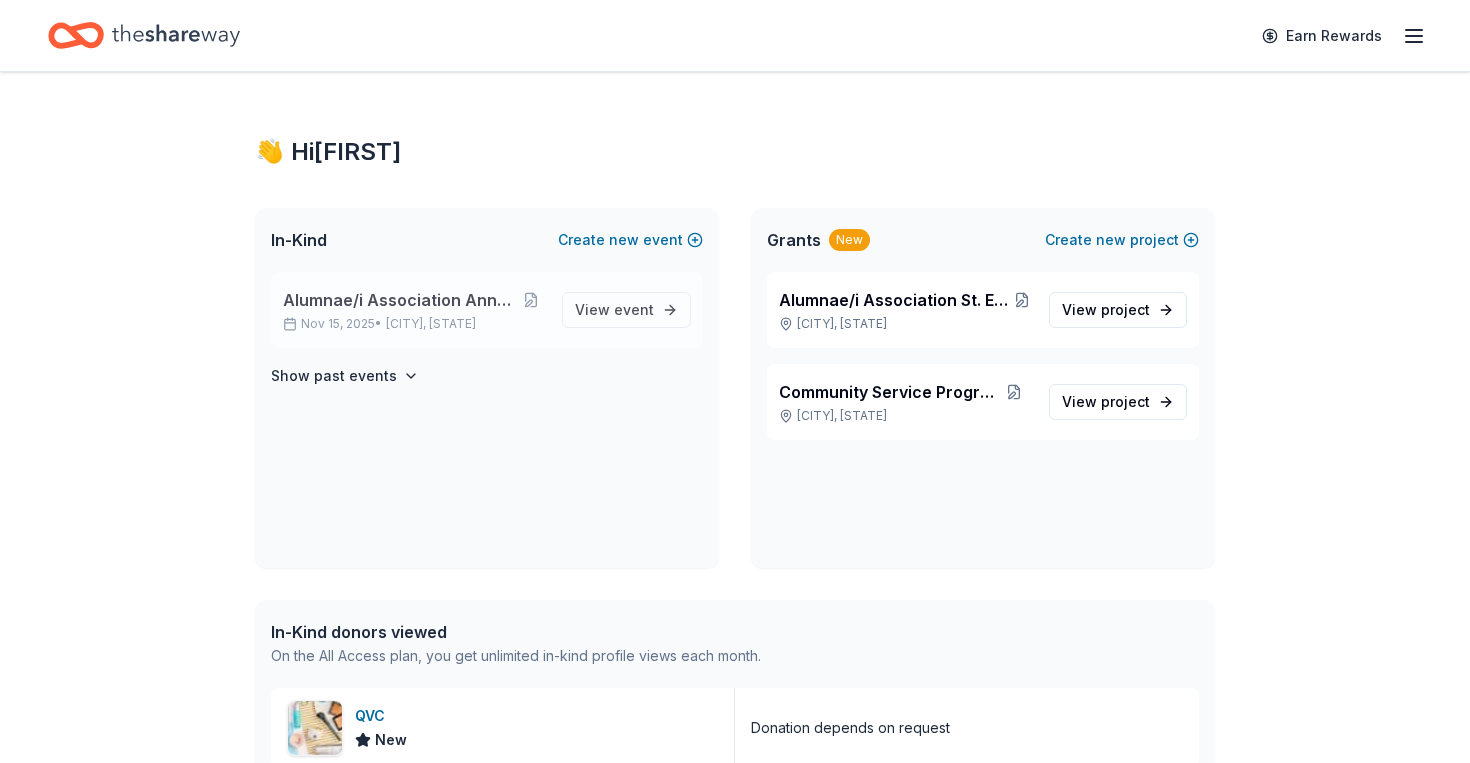 click on "Nov 15, 2025  •  Morristown, NJ" at bounding box center (414, 324) 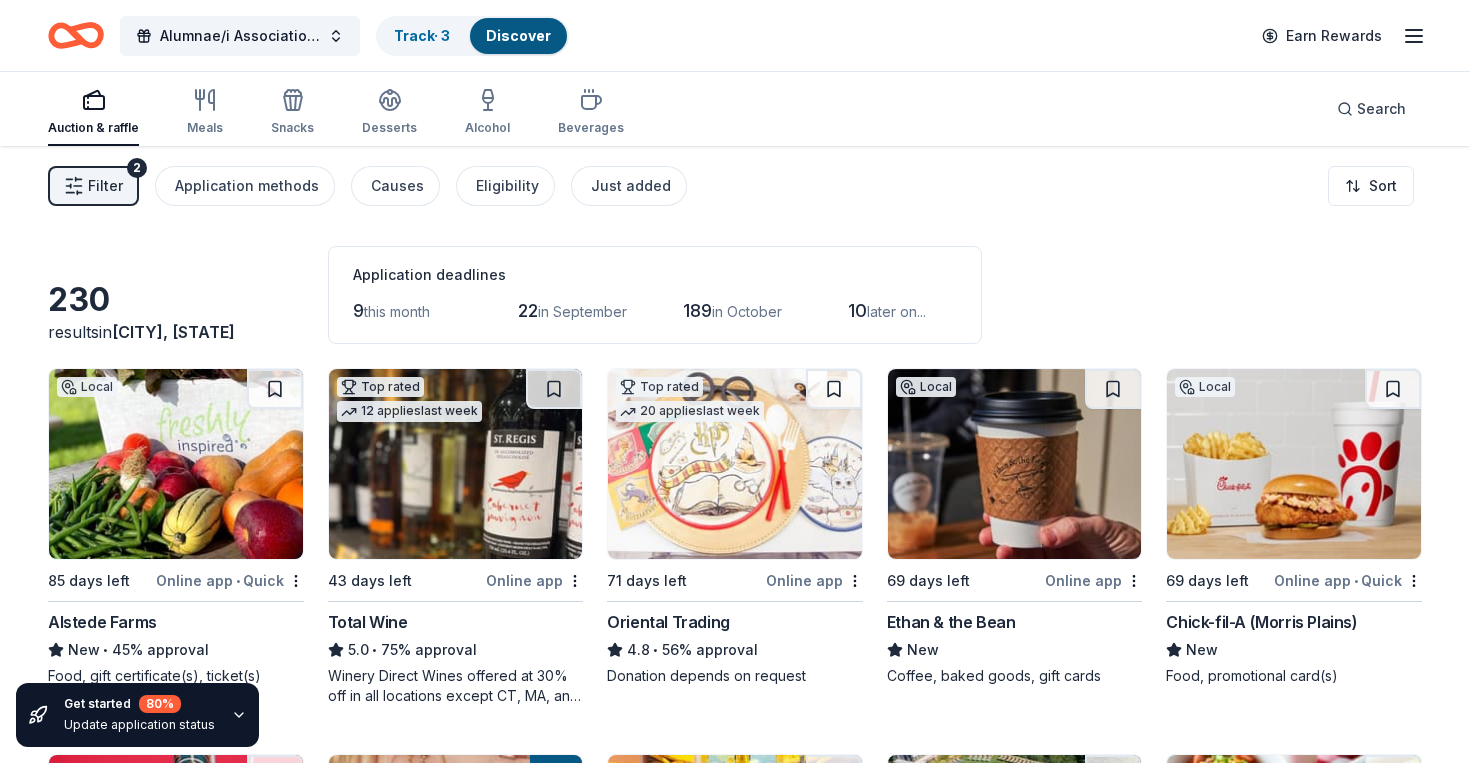 click at bounding box center (176, 464) 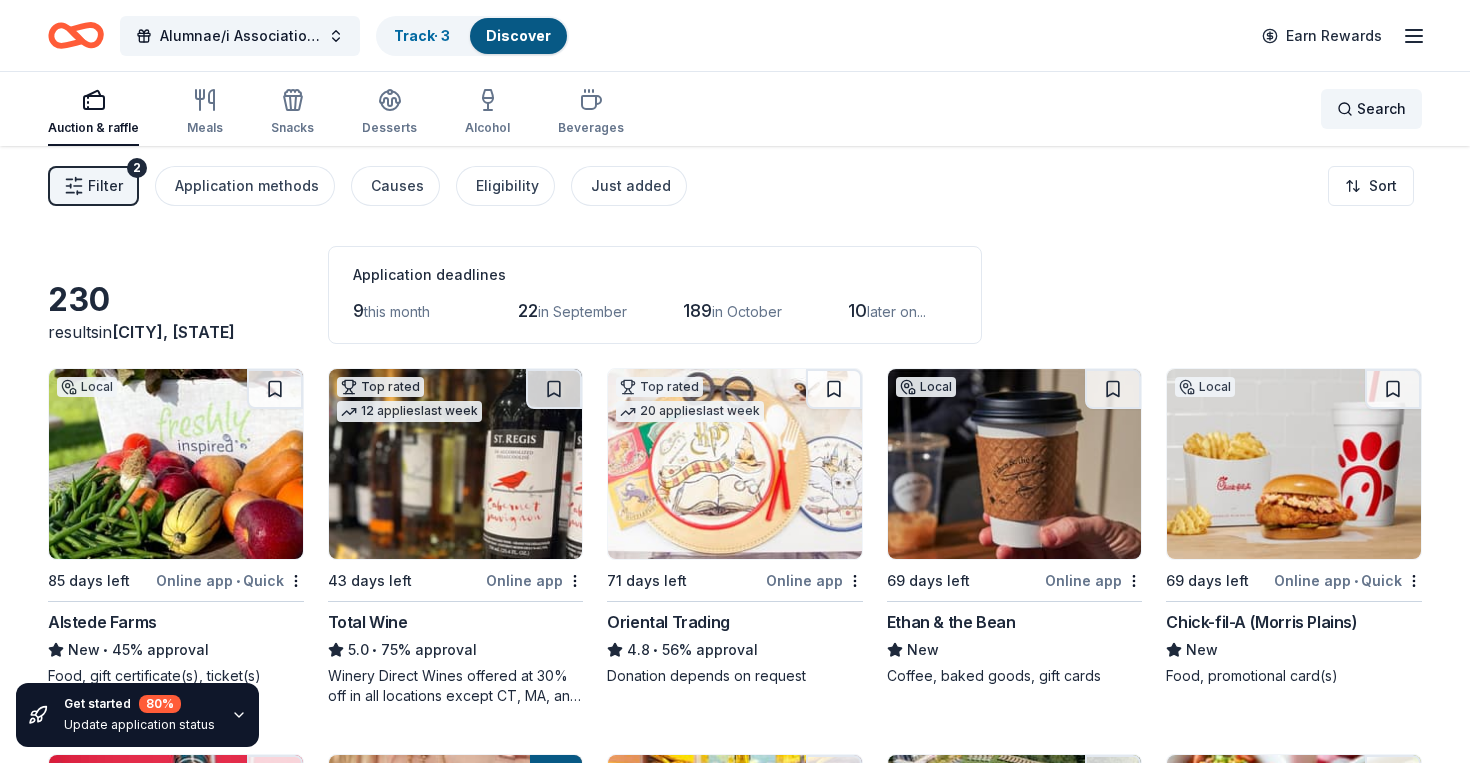 click on "Search" at bounding box center (1371, 109) 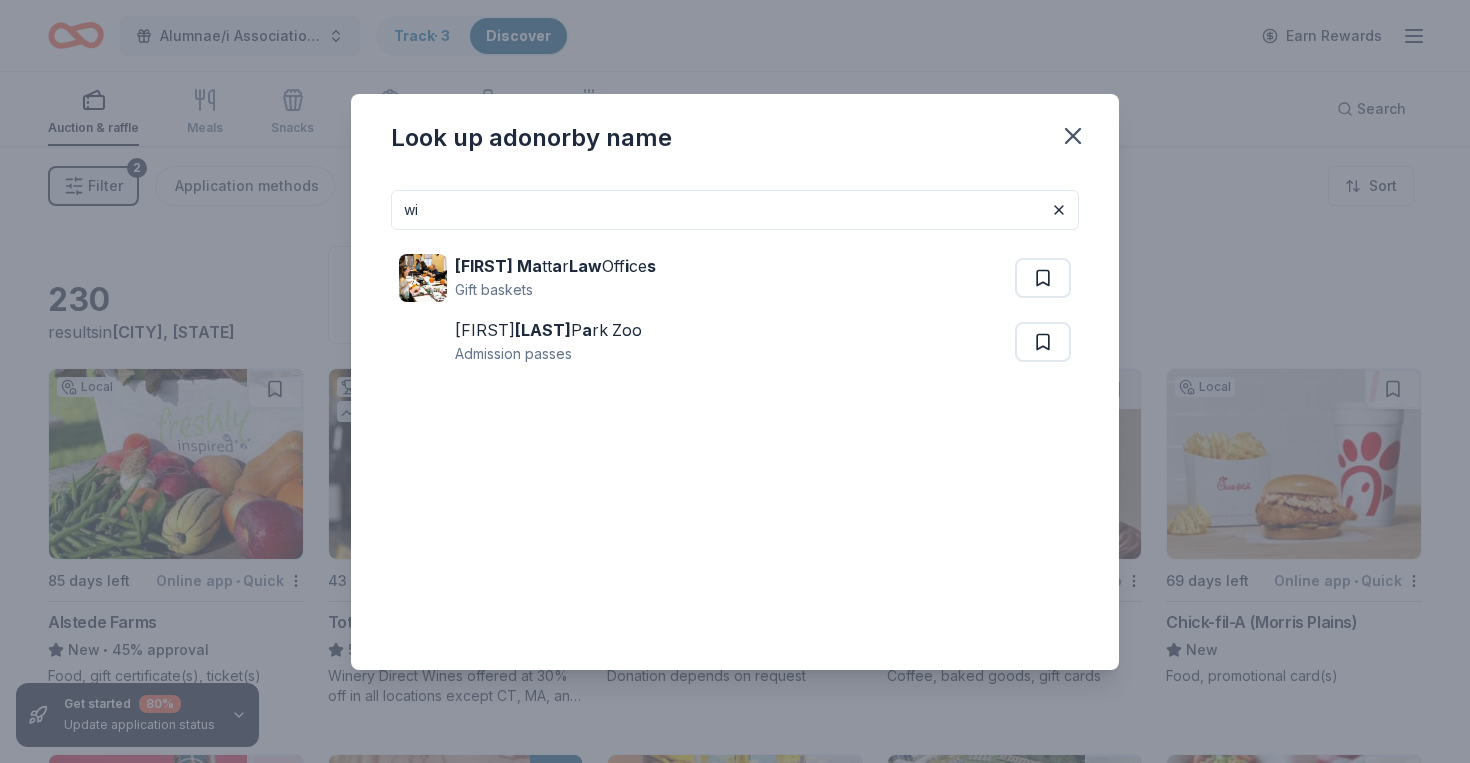 type on "w" 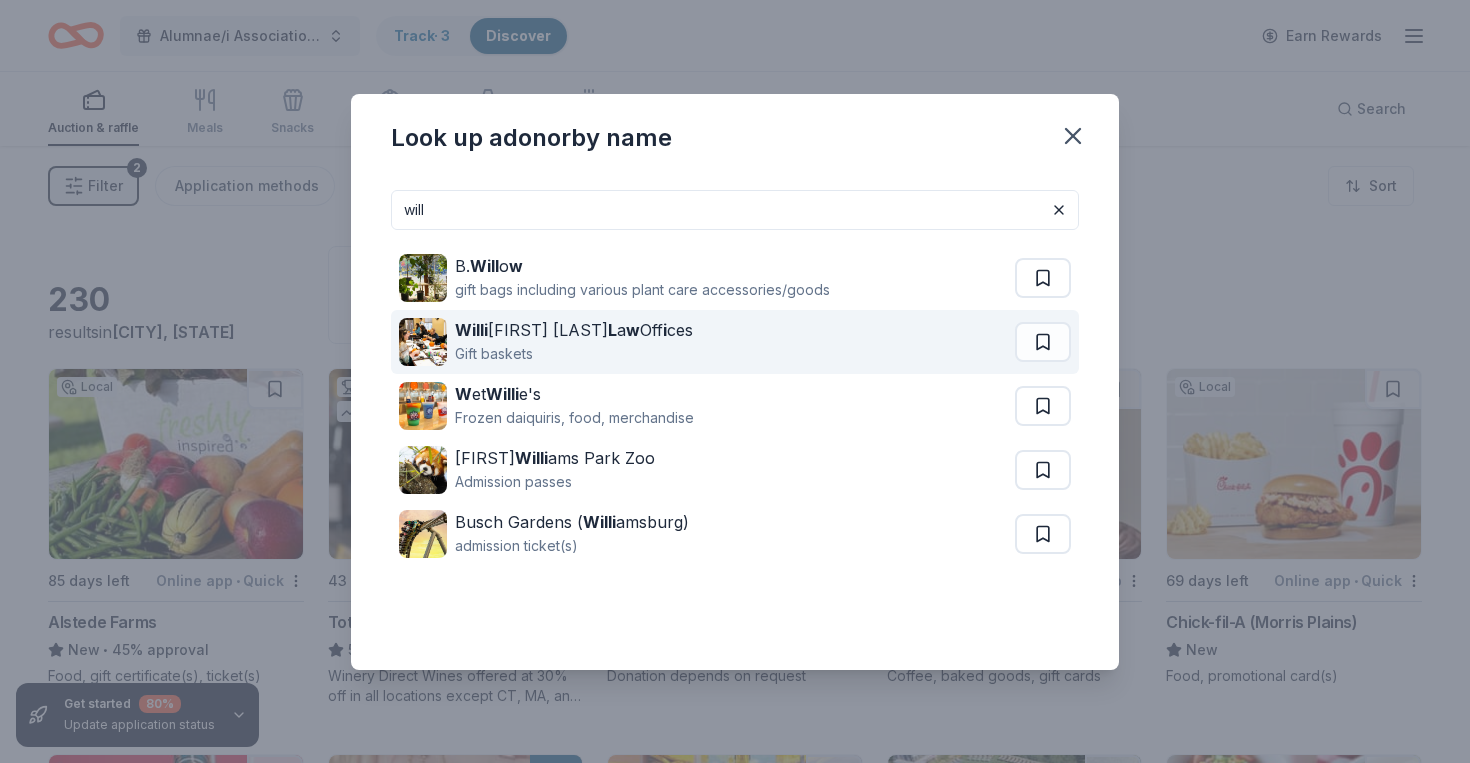 type on "will" 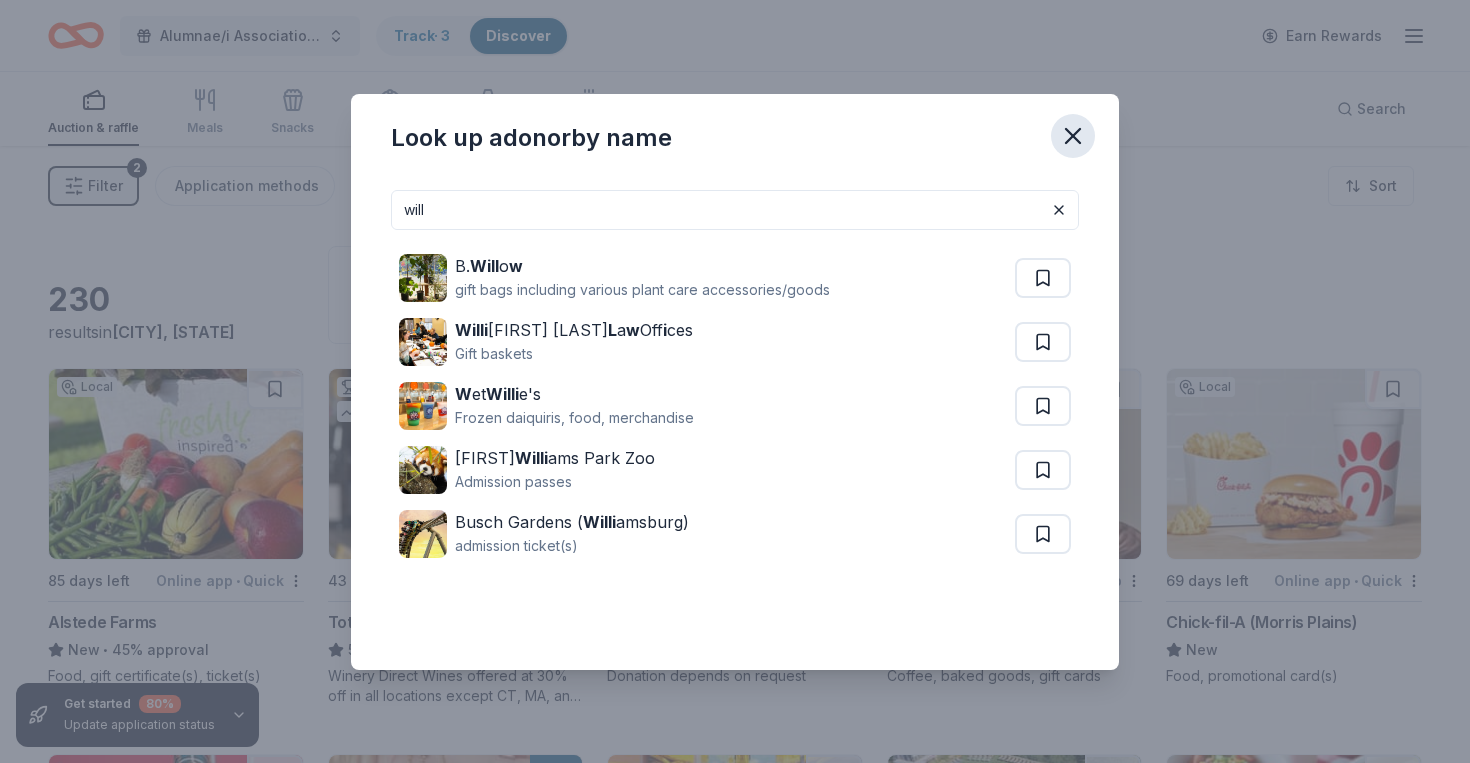 click 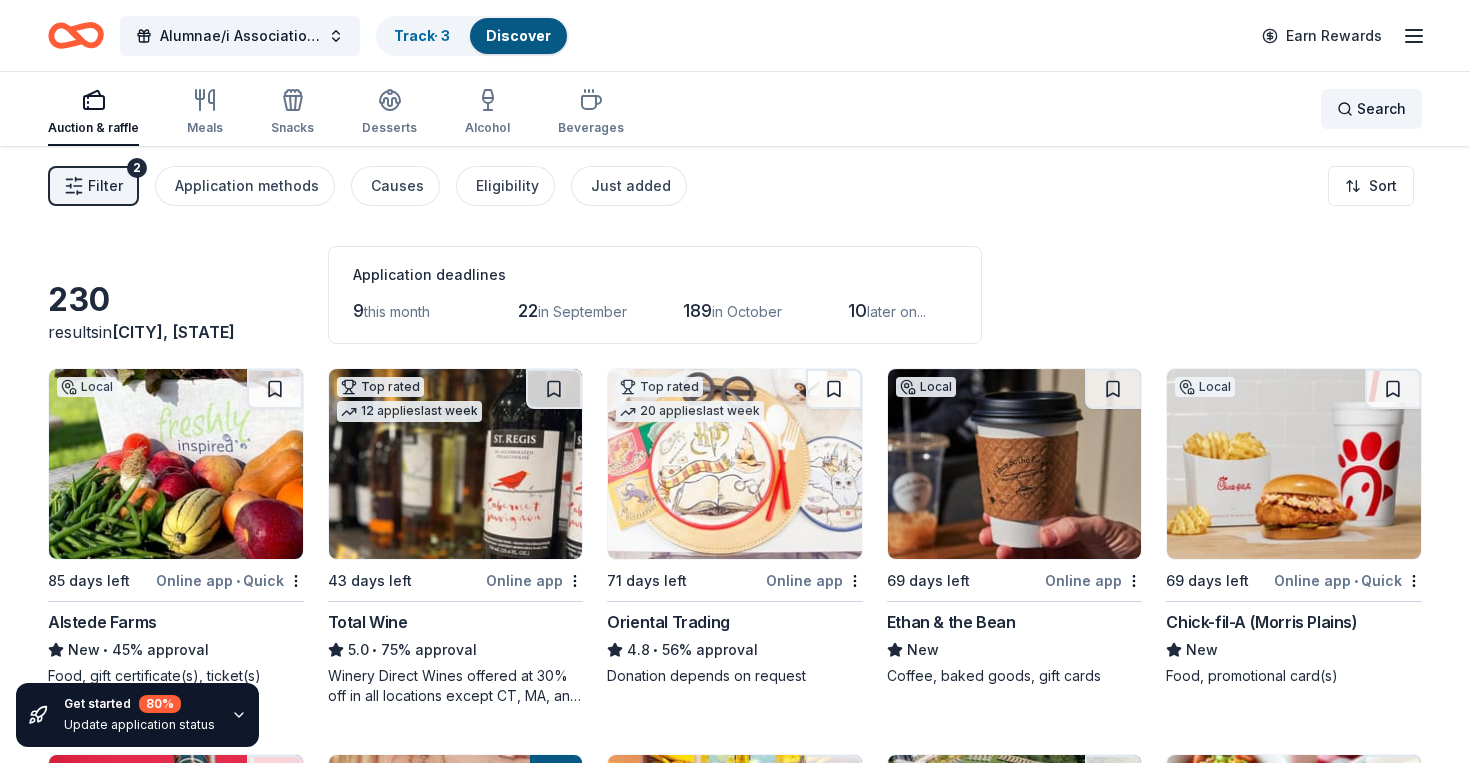 click on "Search" at bounding box center [1371, 109] 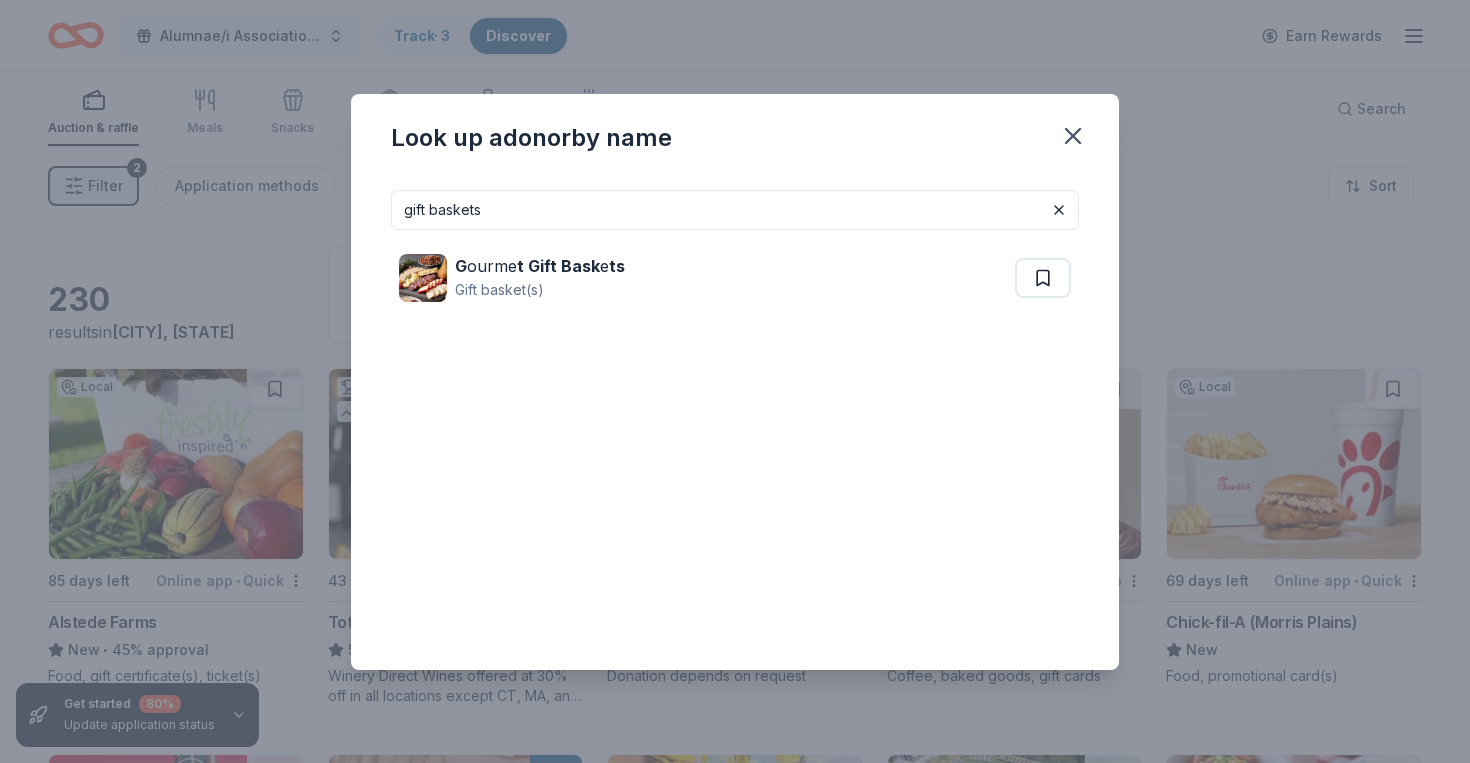 type on "gift baskets" 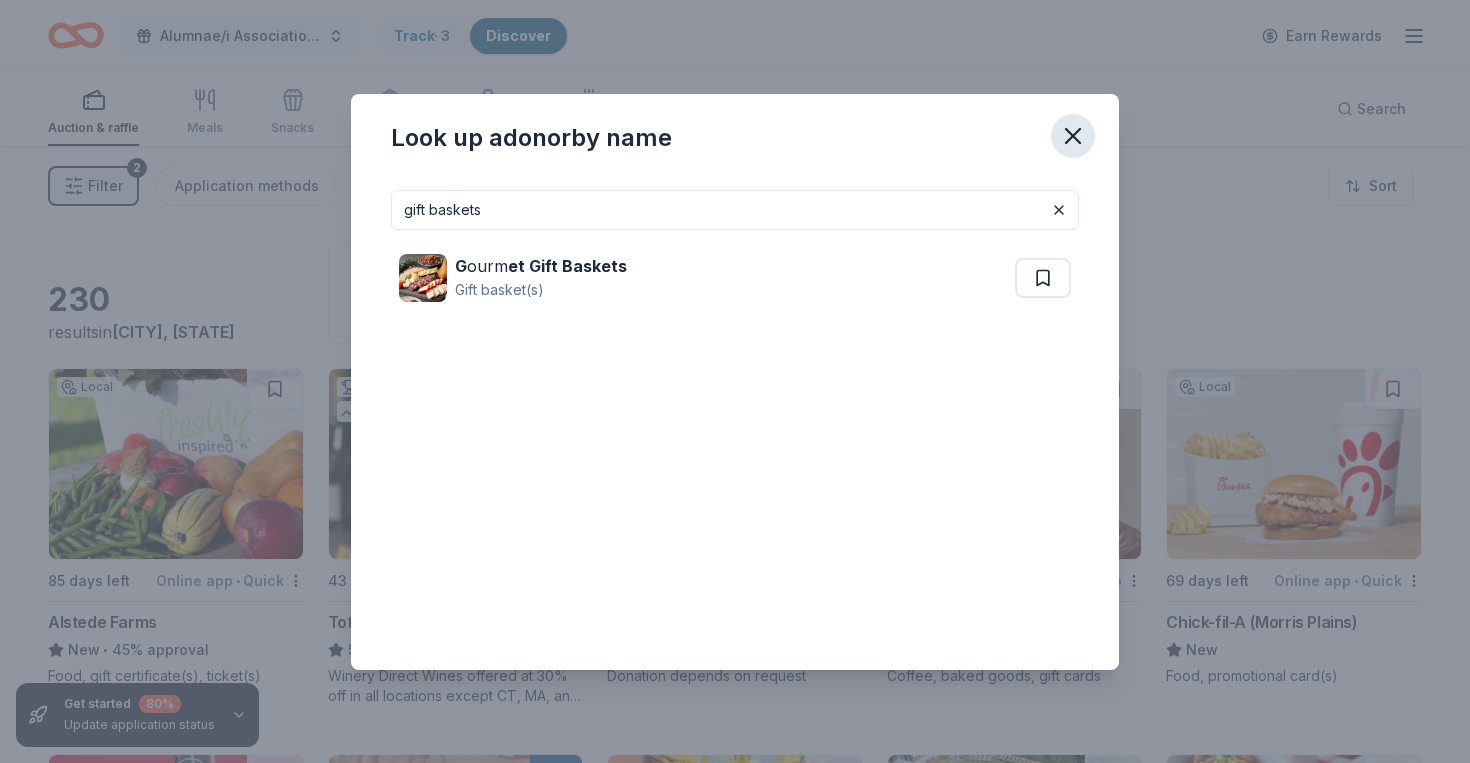 click 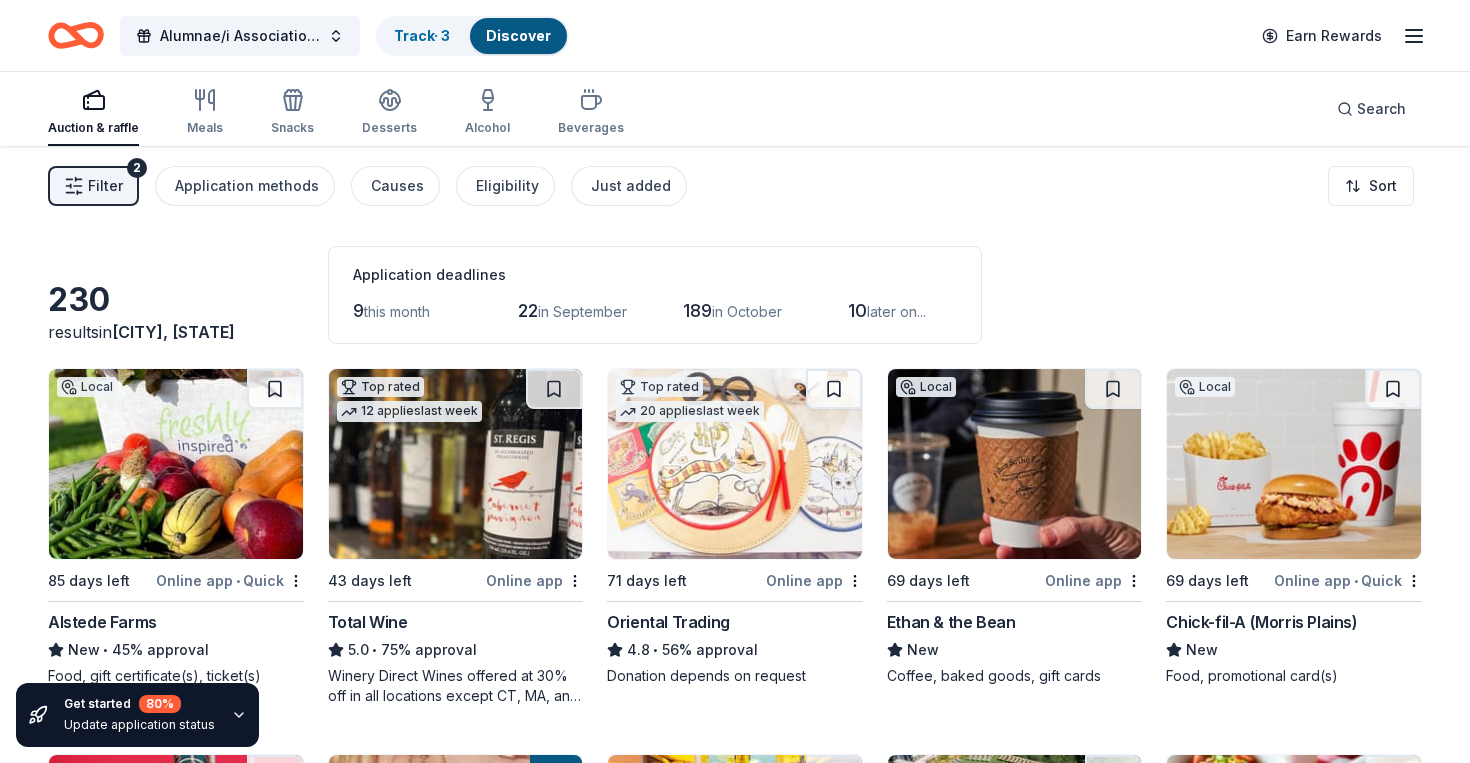 type 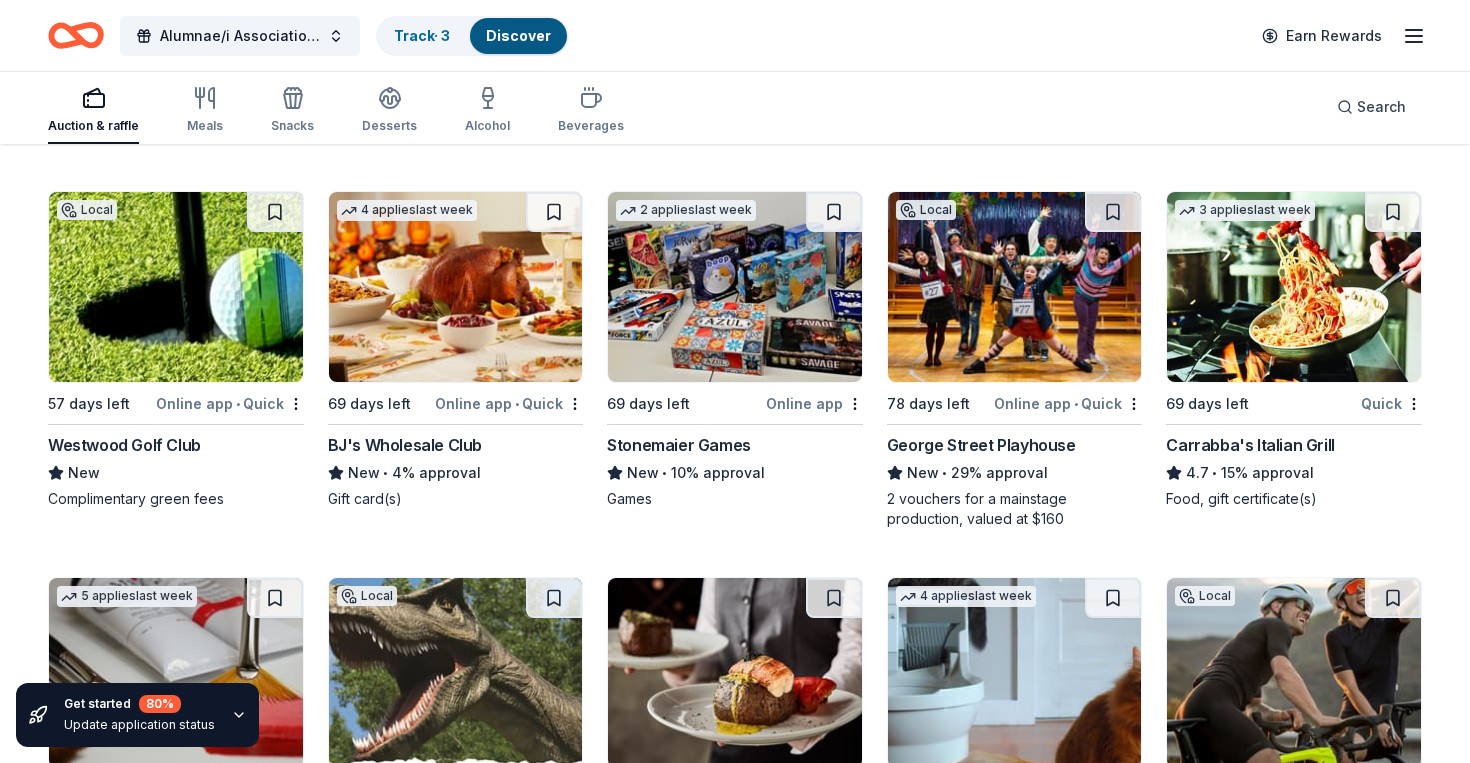 scroll, scrollTop: 5545, scrollLeft: 0, axis: vertical 